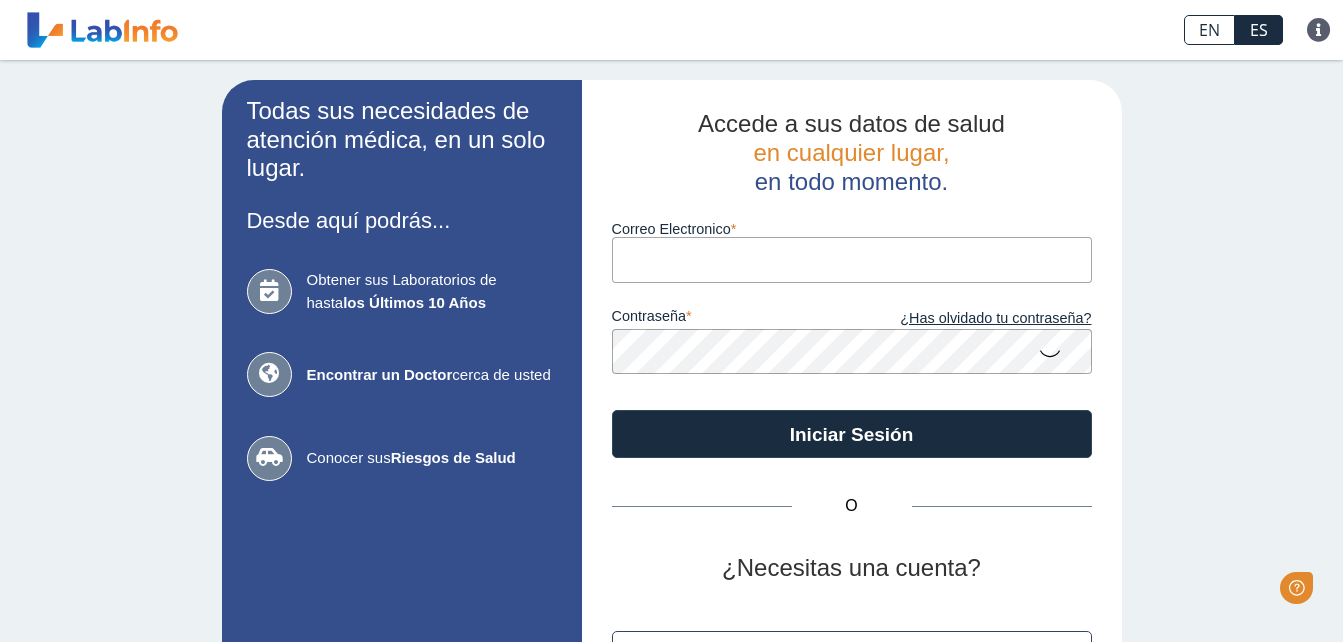 scroll, scrollTop: 0, scrollLeft: 0, axis: both 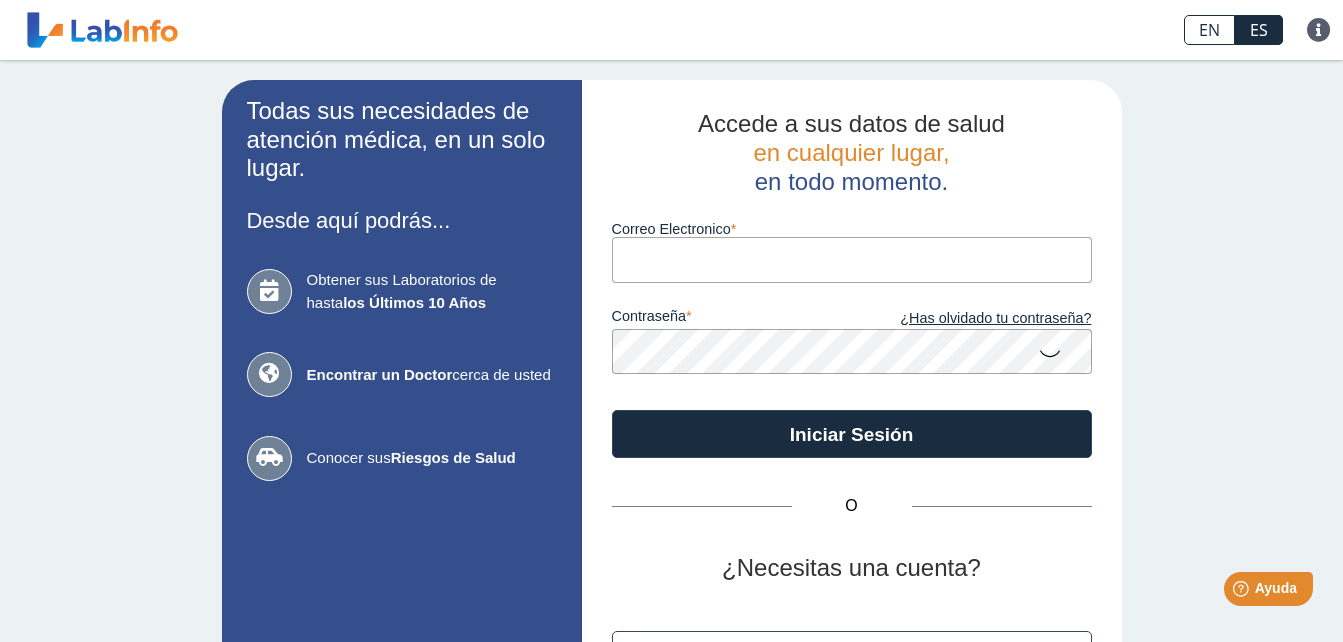 click on "Correo Electronico" at bounding box center (852, 259) 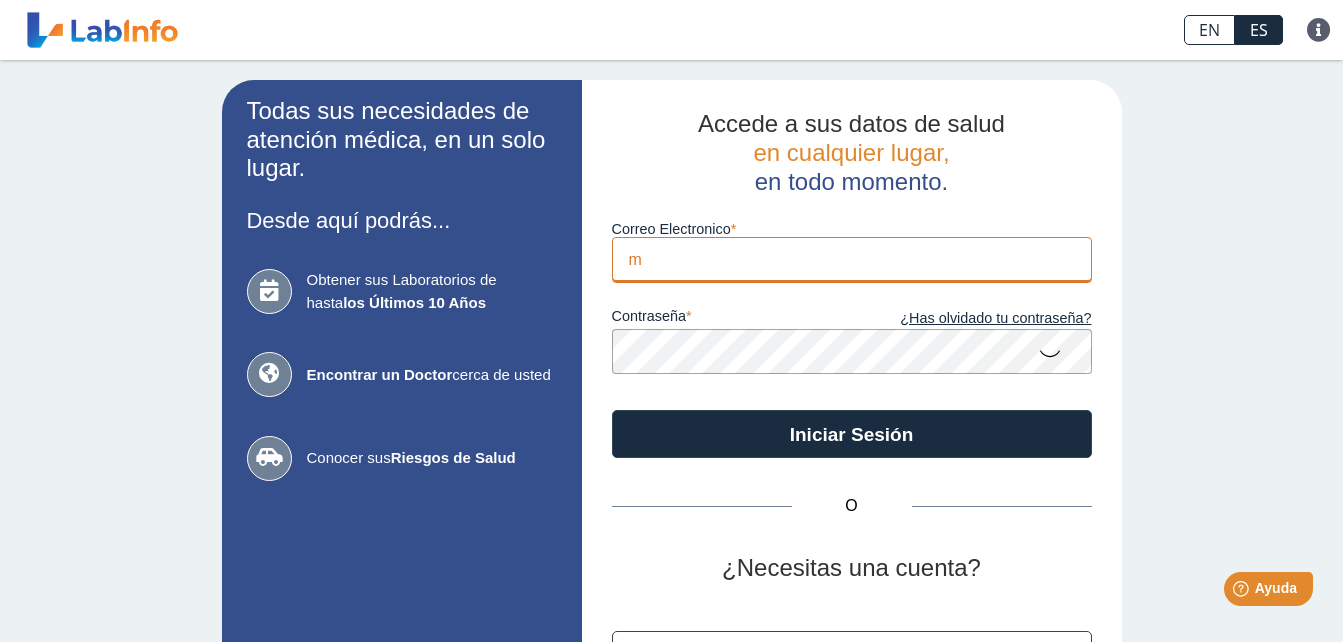 type on "[EMAIL]" 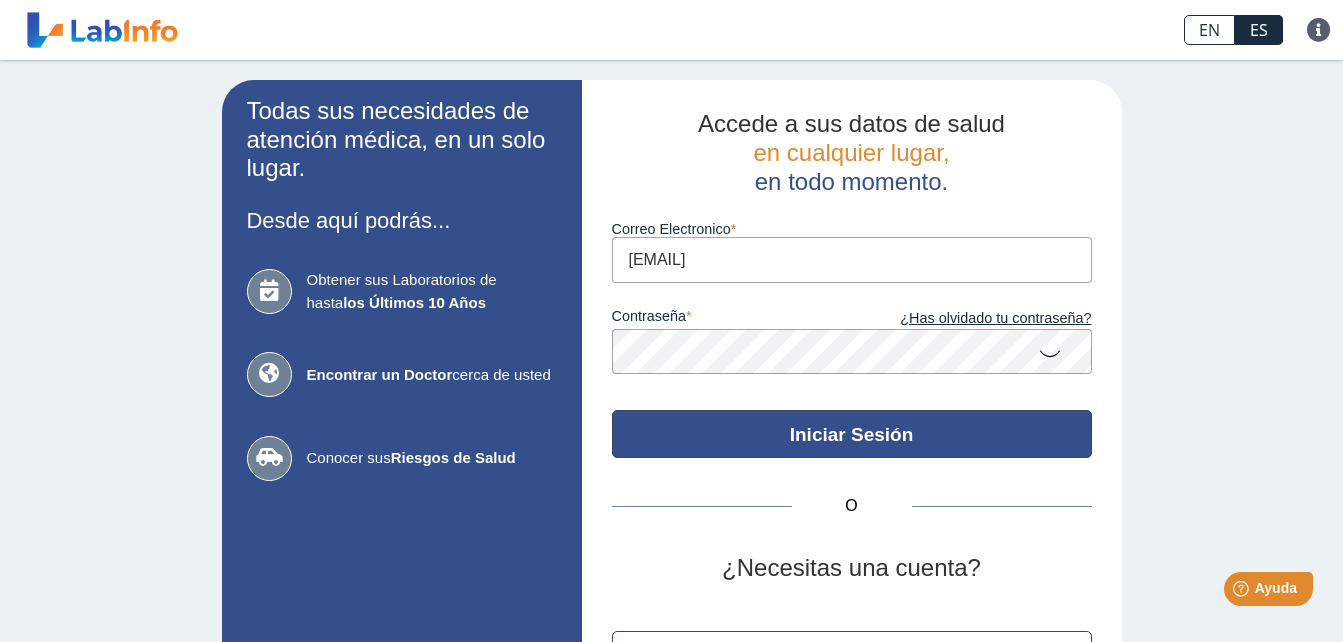 click on "Iniciar Sesión" 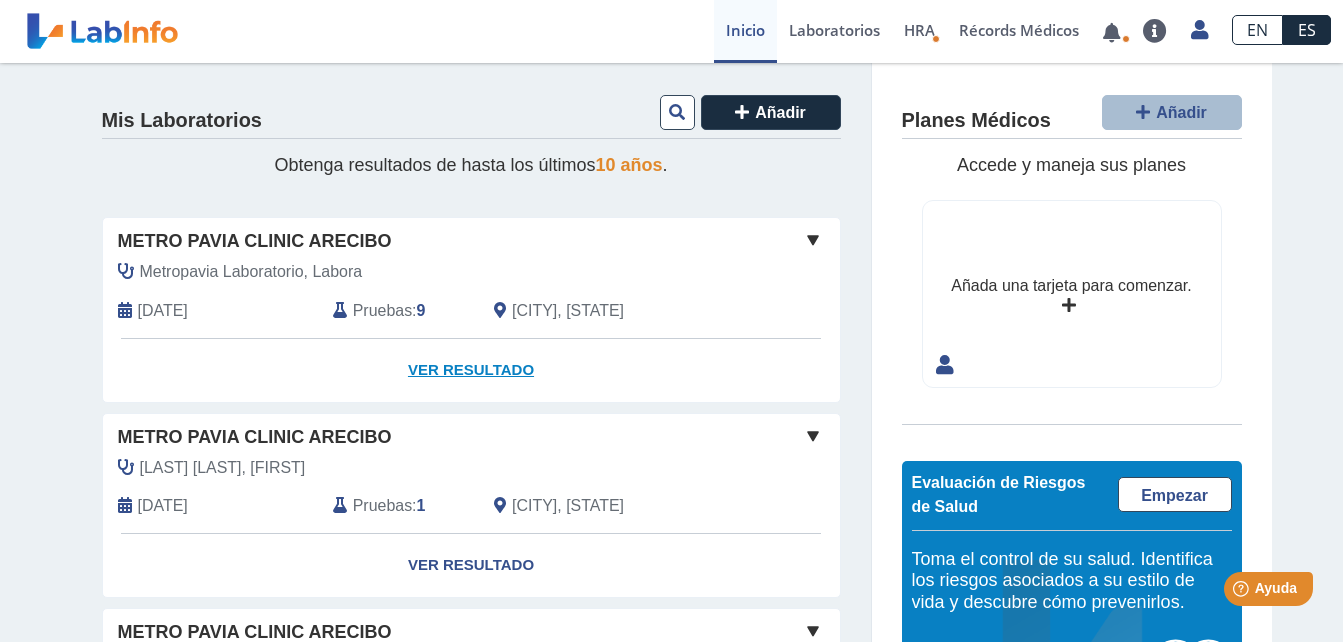 click on "Ver Resultado" 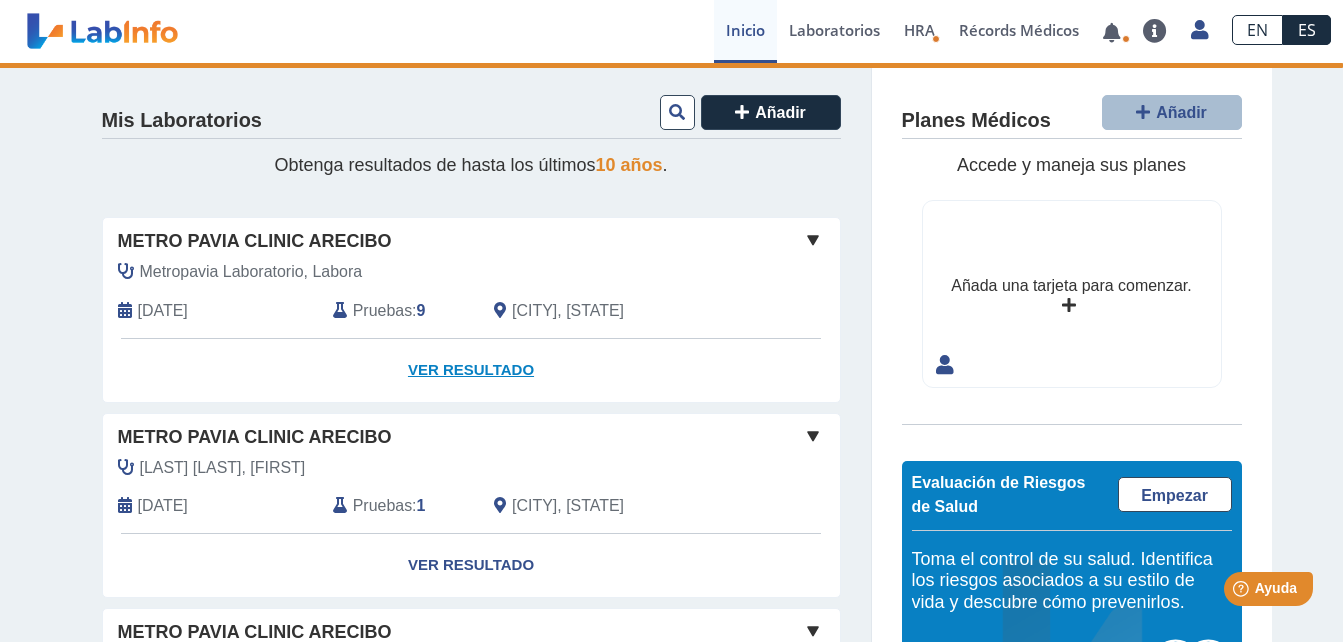 click on "Ver Resultado" 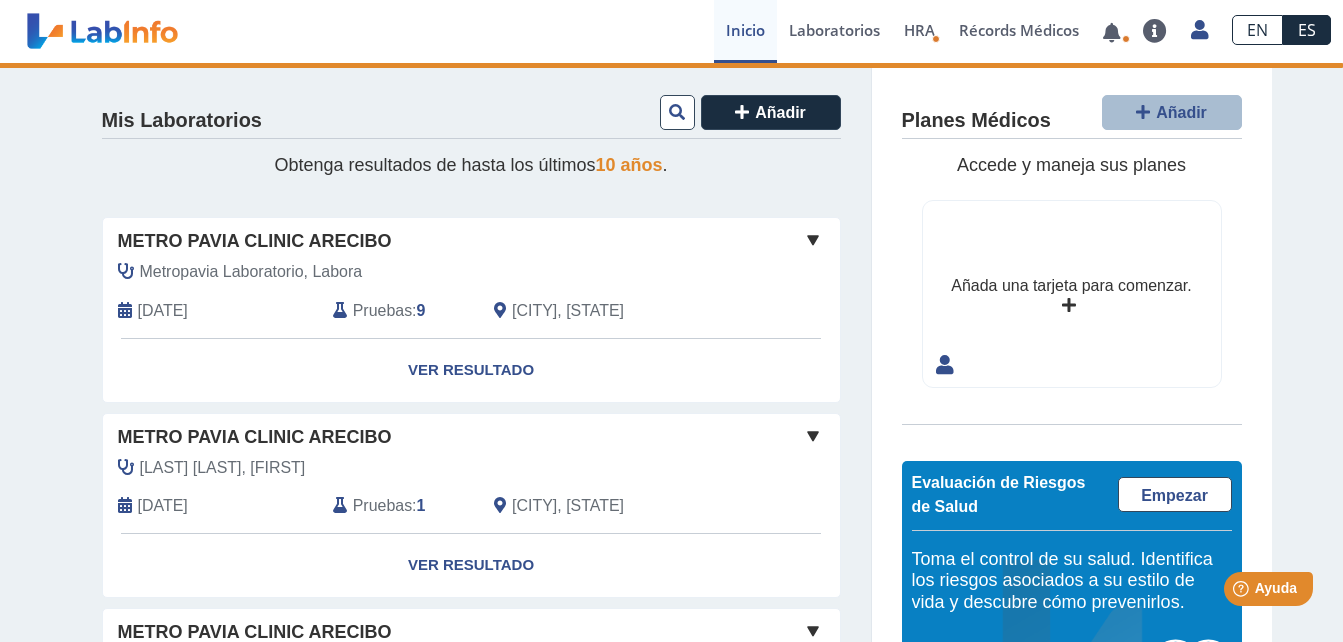 click on "Planes Médicos Añadir Accede y maneja sus planes Añada una tarjeta para comenzar. Evaluación de Riesgos de Salud Empezar Toma el control de su salud. Identifica los riesgos asociados a su estilo de vida y descubre cómo prevenirlos. Enfermedad Coronaria Derrame Diabetes 0%" 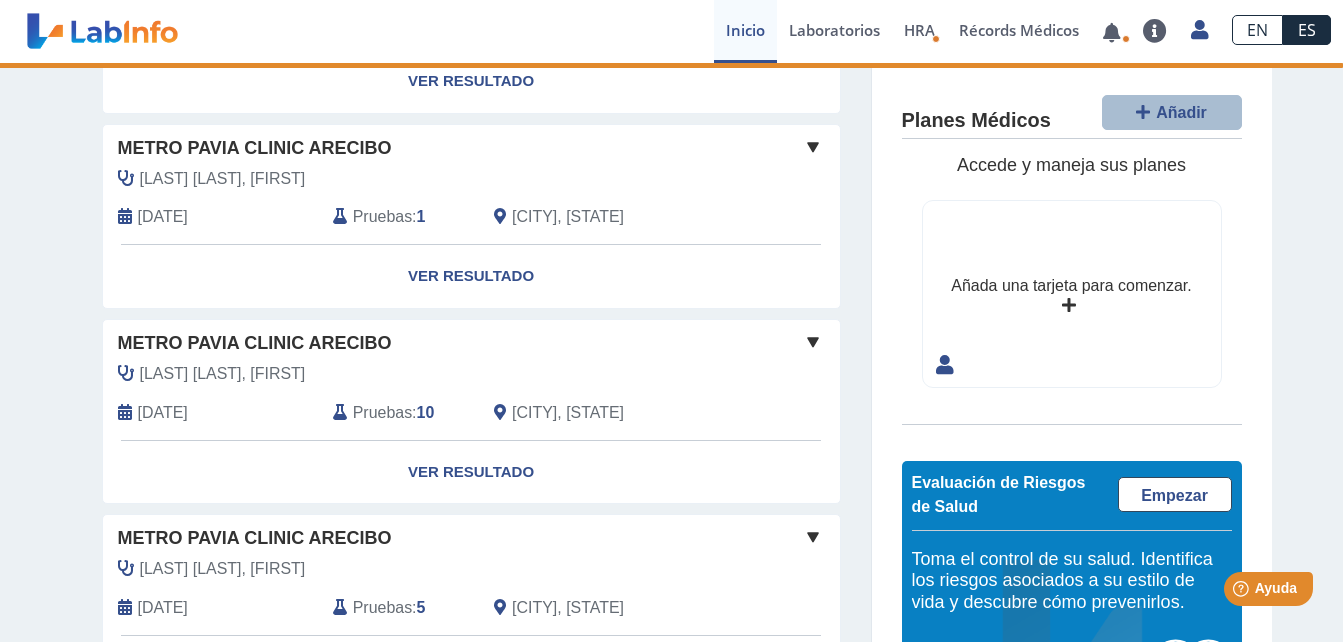 scroll, scrollTop: 0, scrollLeft: 0, axis: both 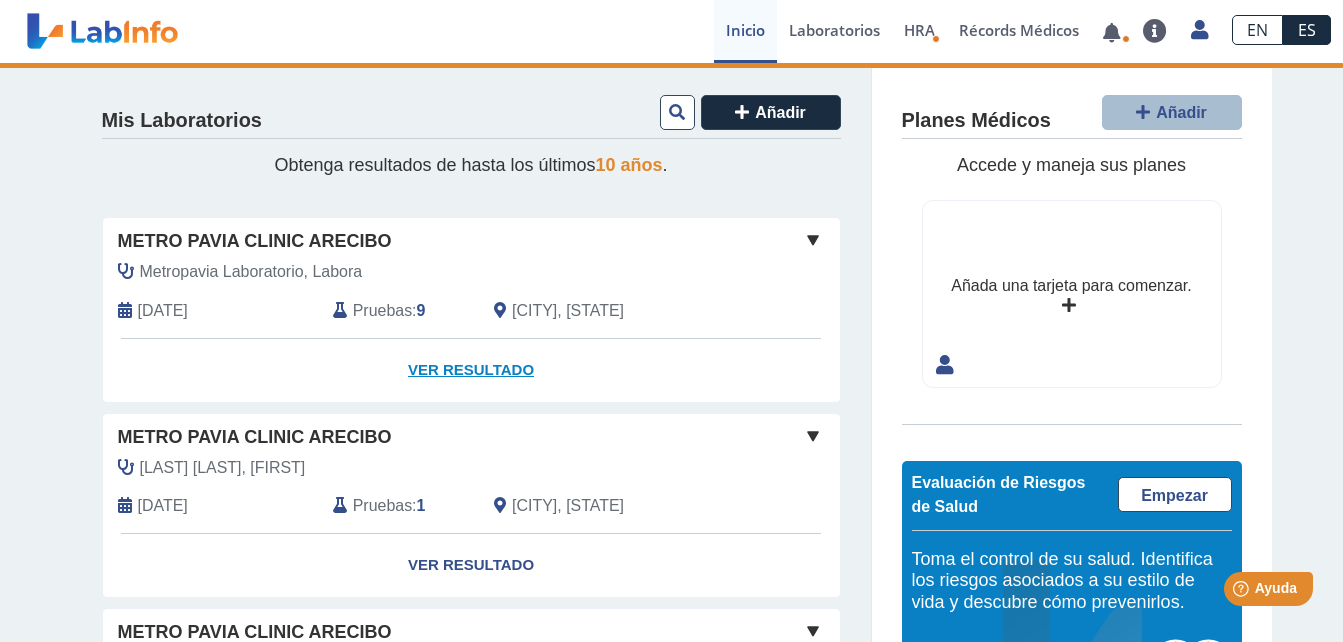 click on "Ver Resultado" 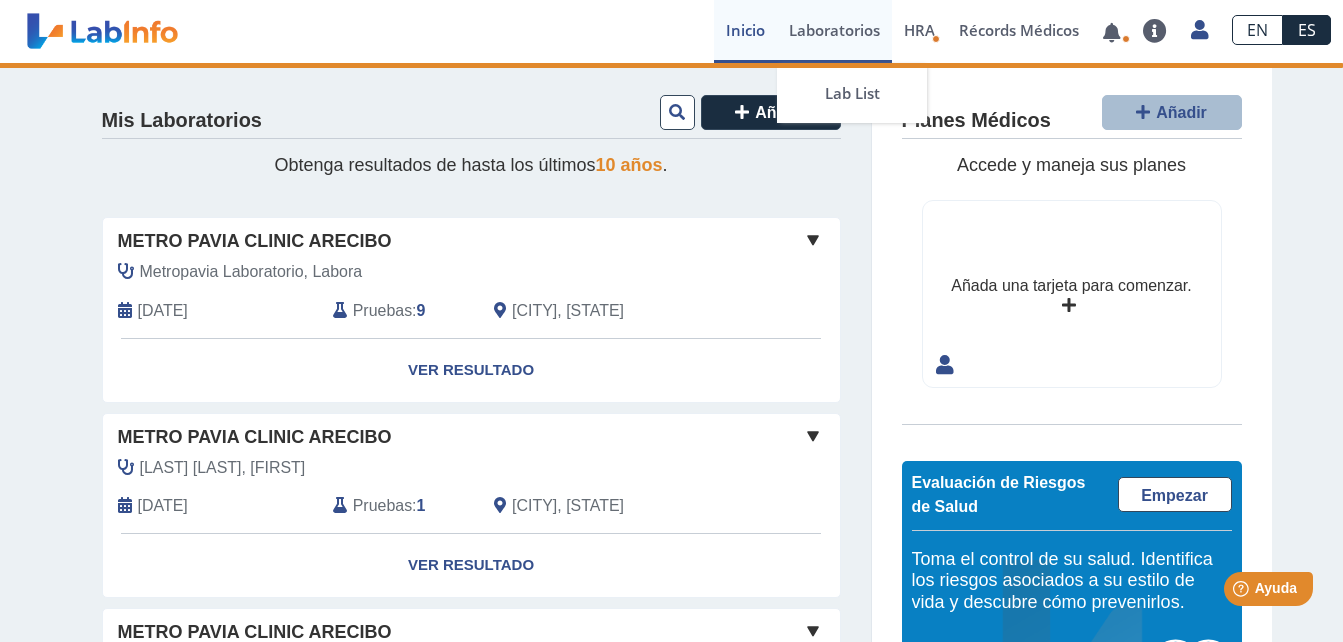 click on "Laboratorios" at bounding box center (834, 31) 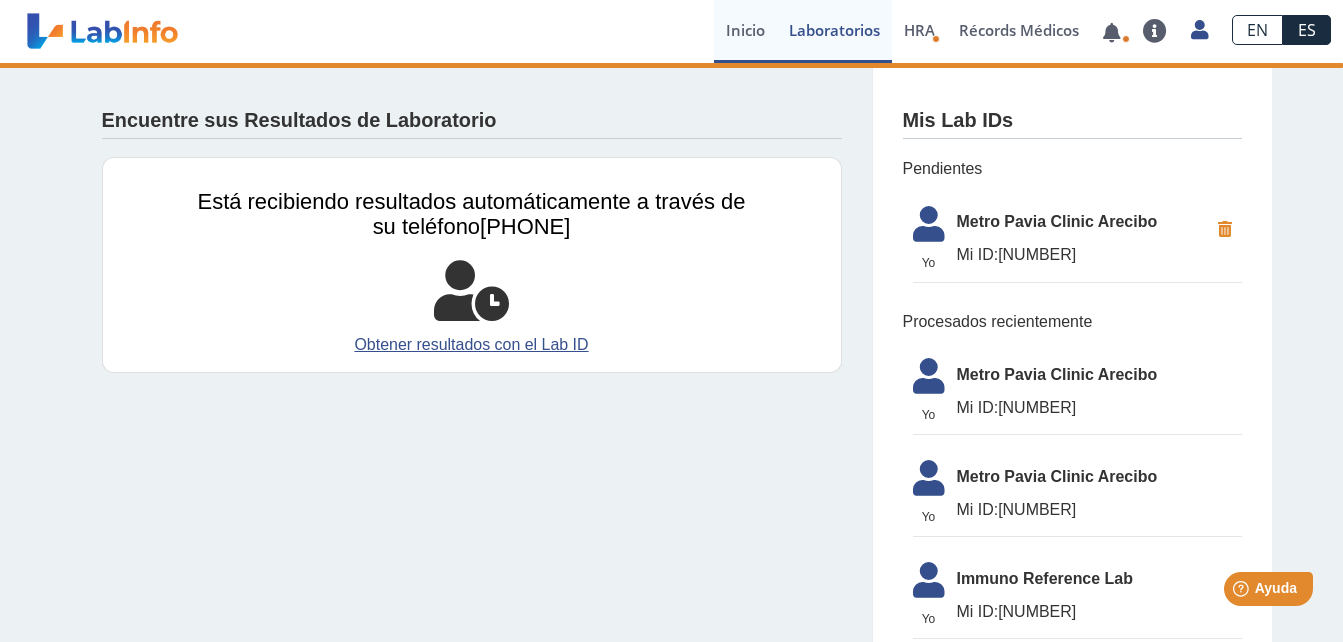 click on "Inicio" at bounding box center [745, 31] 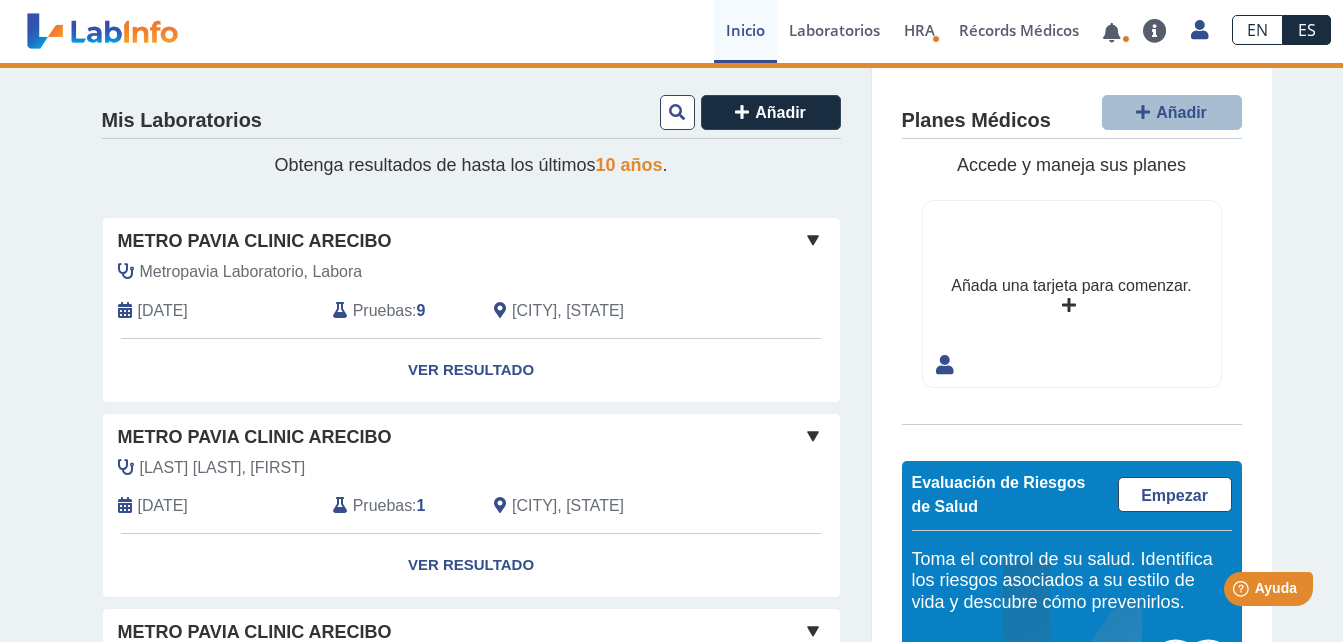 click on "Pruebas" 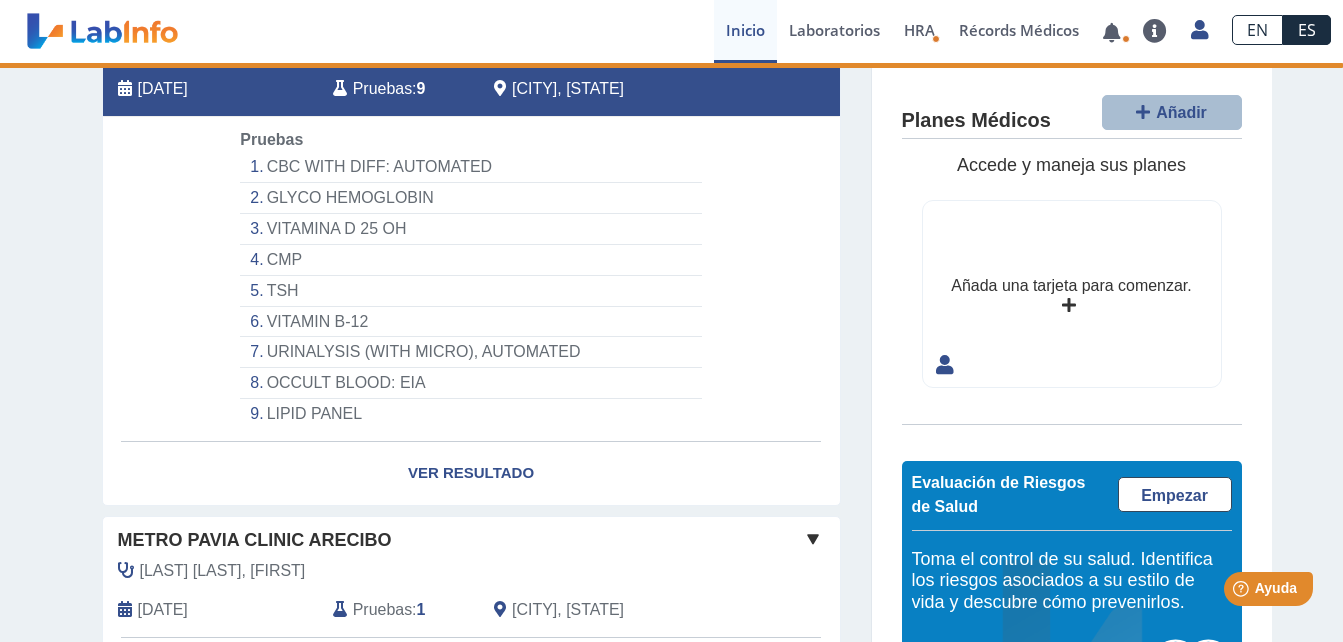 scroll, scrollTop: 216, scrollLeft: 0, axis: vertical 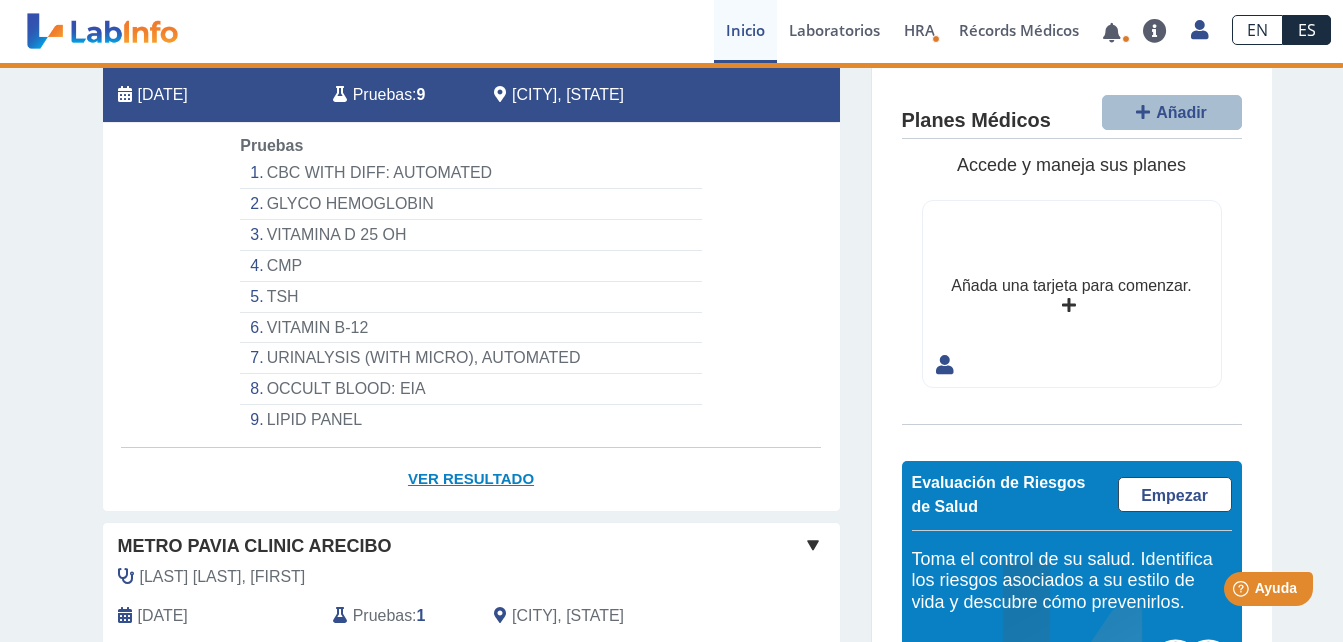 click on "Ver Resultado" 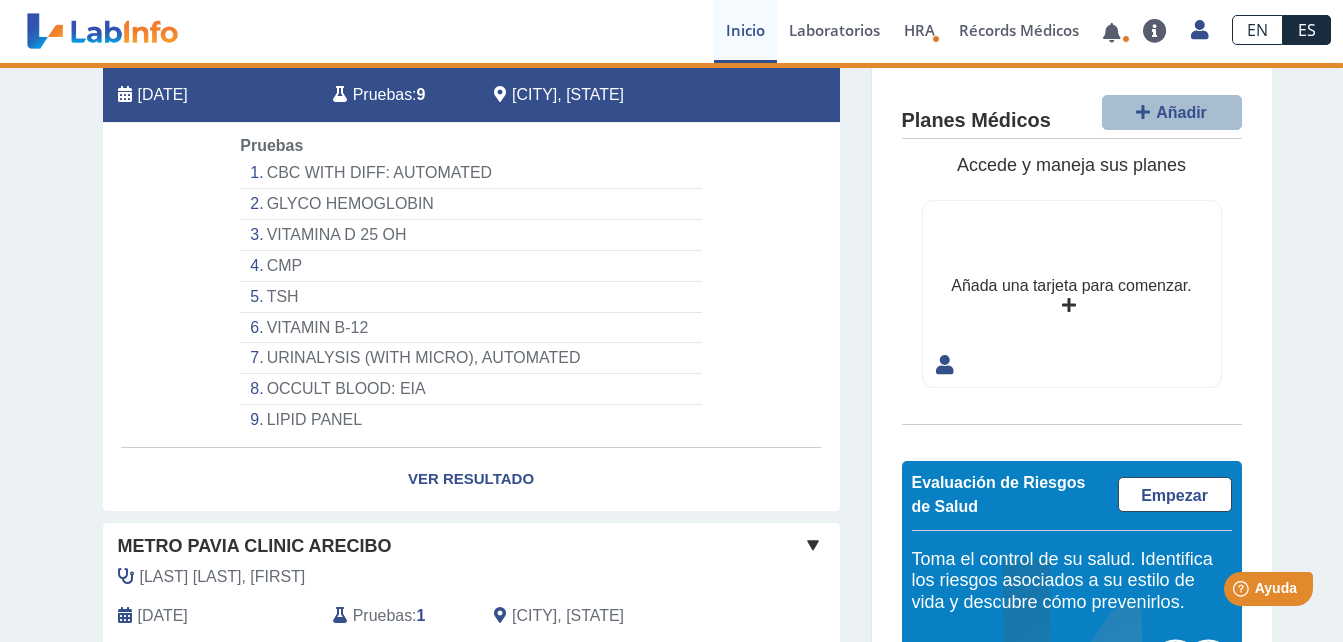 click on "CBC WITH DIFF: AUTOMATED" 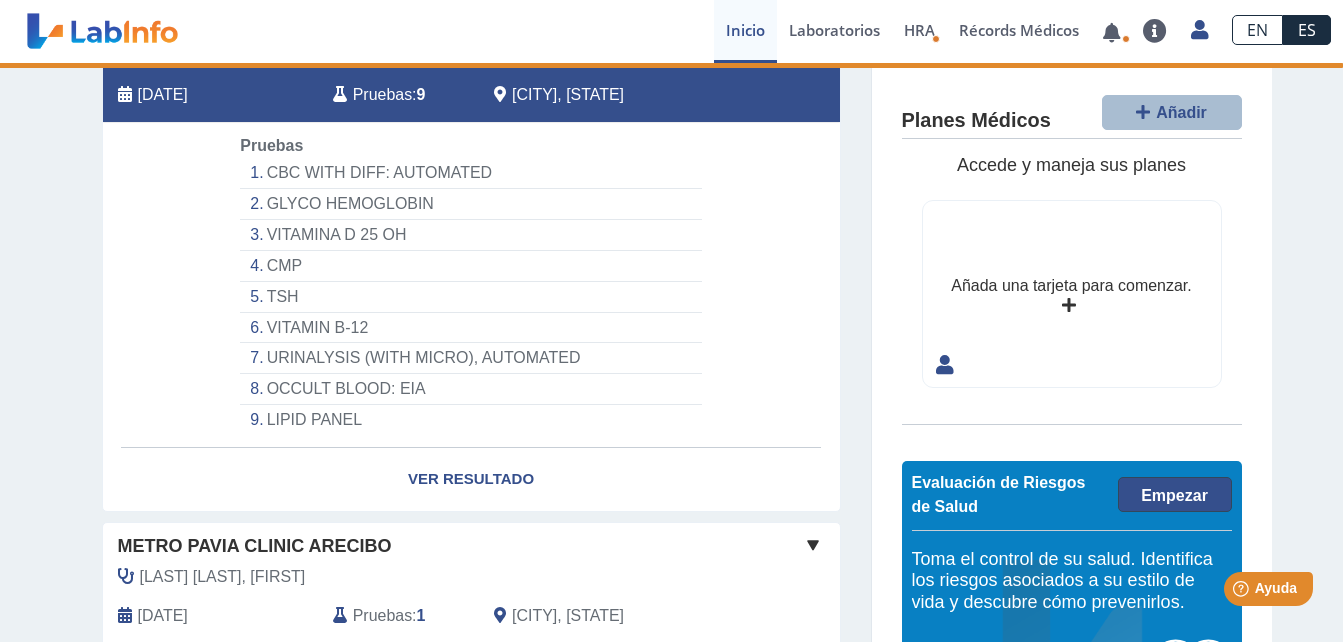 click on "Empezar" 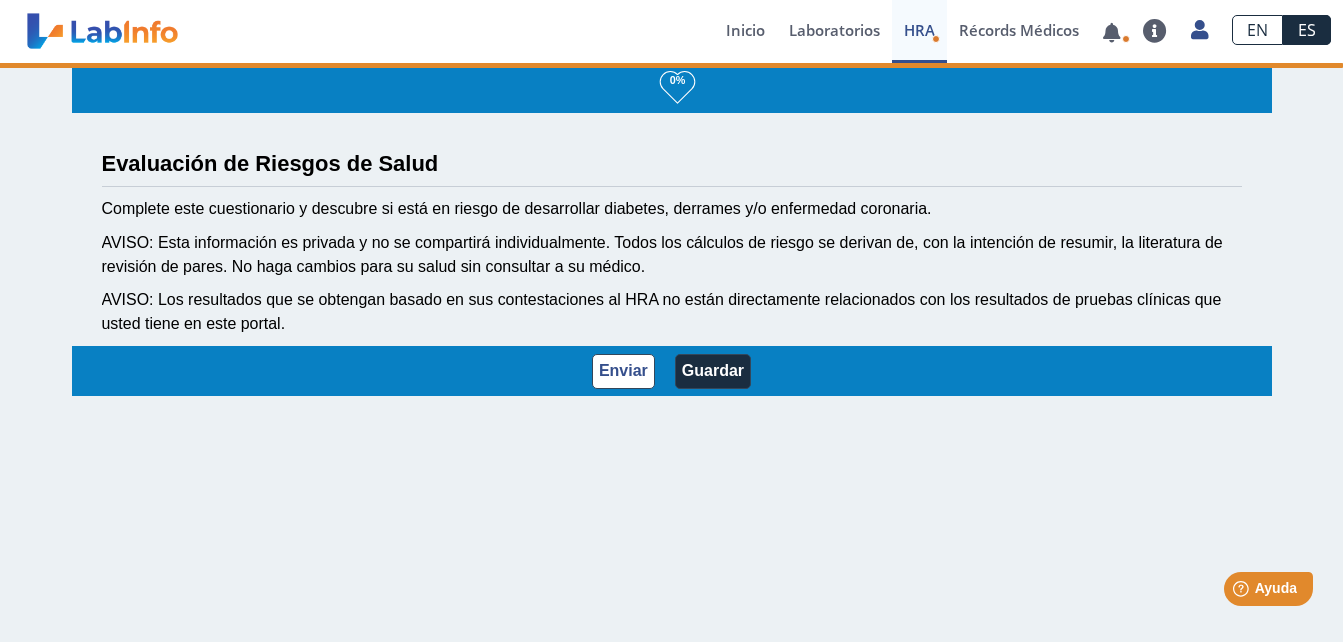 scroll, scrollTop: 3, scrollLeft: 0, axis: vertical 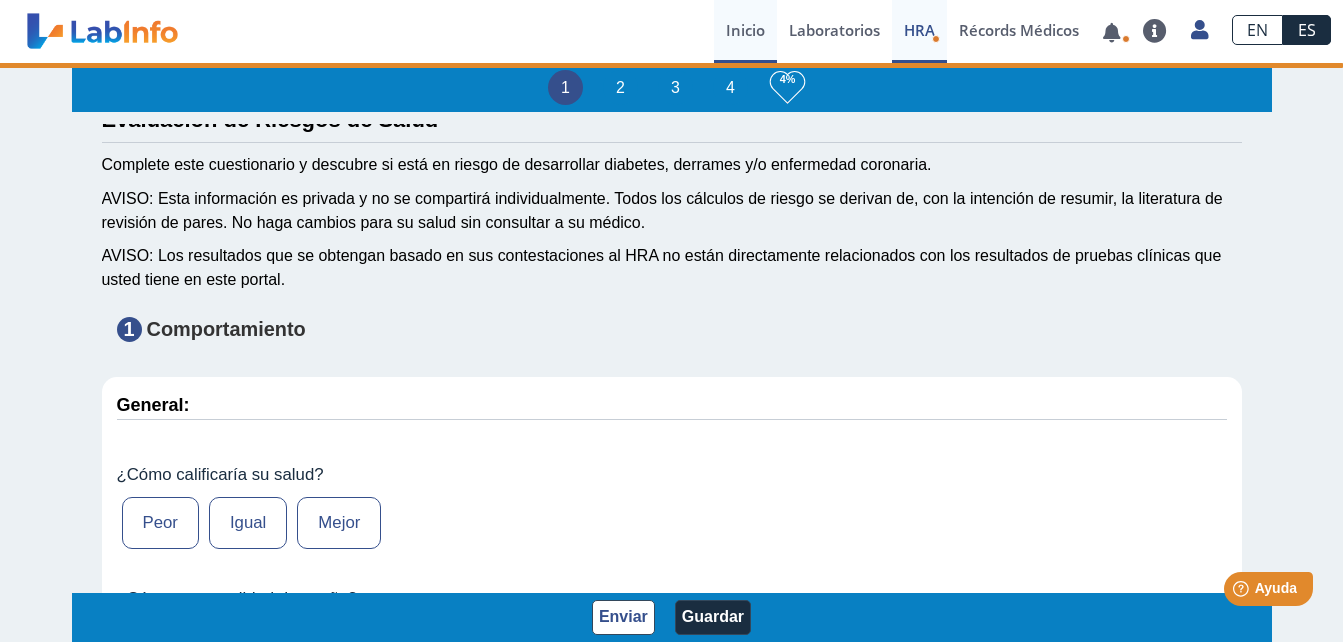 click on "Inicio" at bounding box center [745, 31] 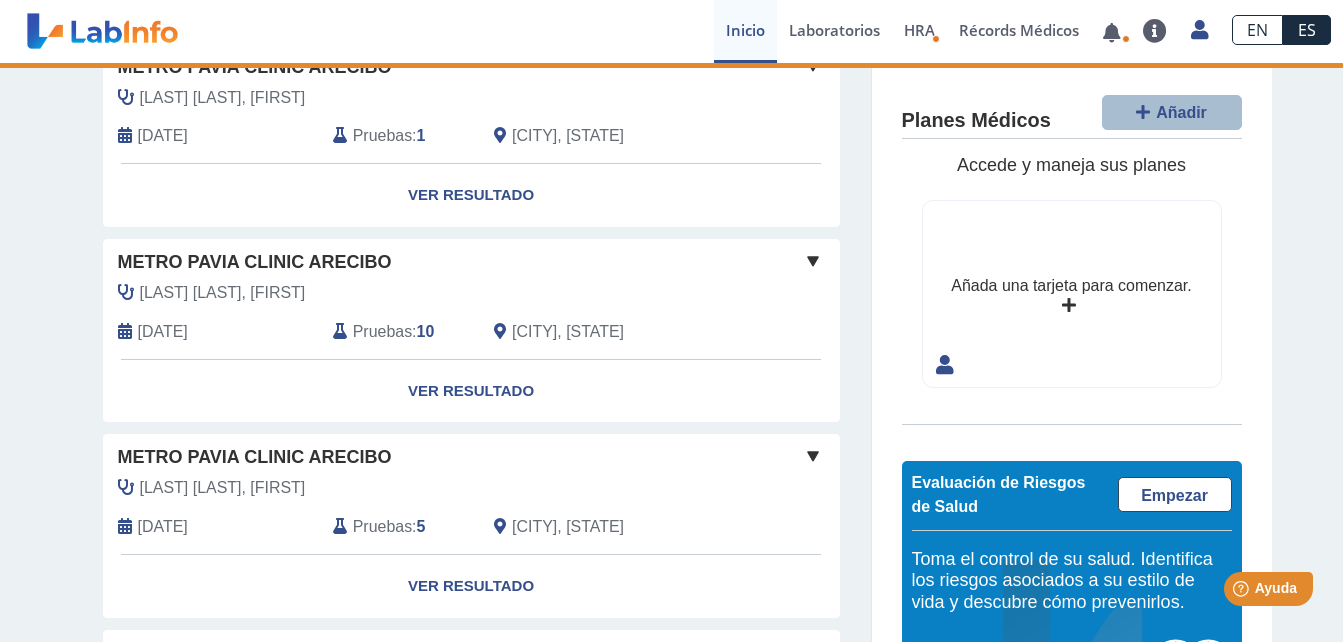scroll, scrollTop: 0, scrollLeft: 0, axis: both 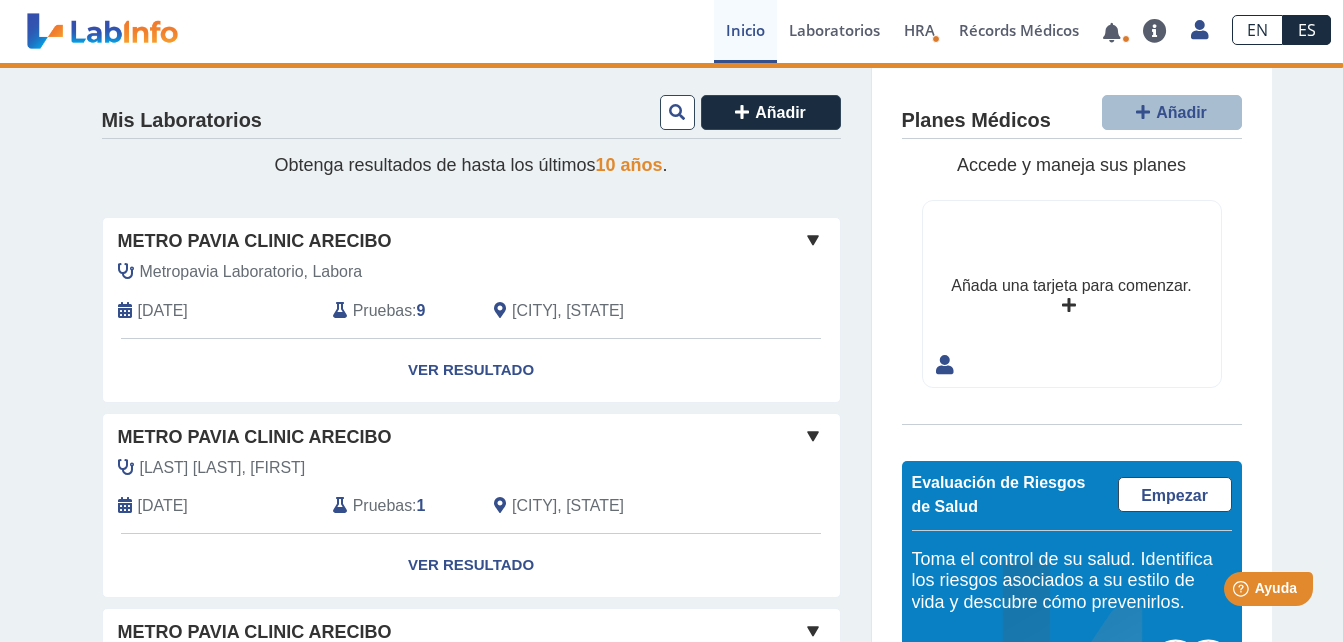 click 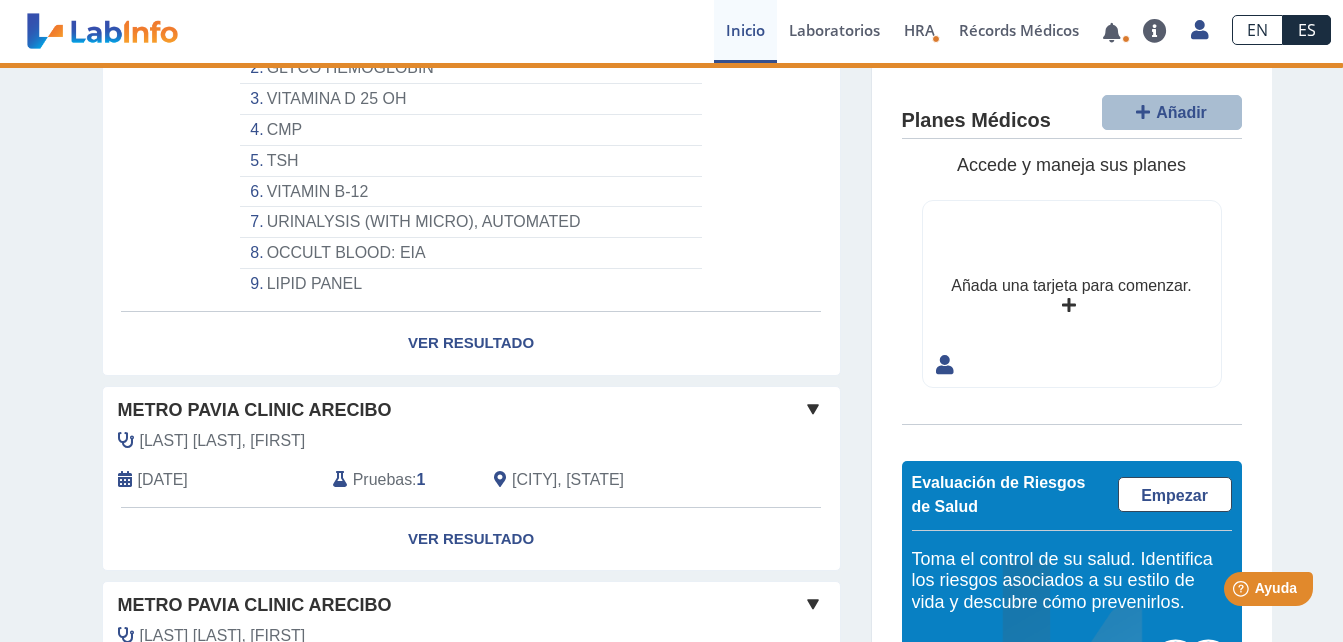 scroll, scrollTop: 355, scrollLeft: 0, axis: vertical 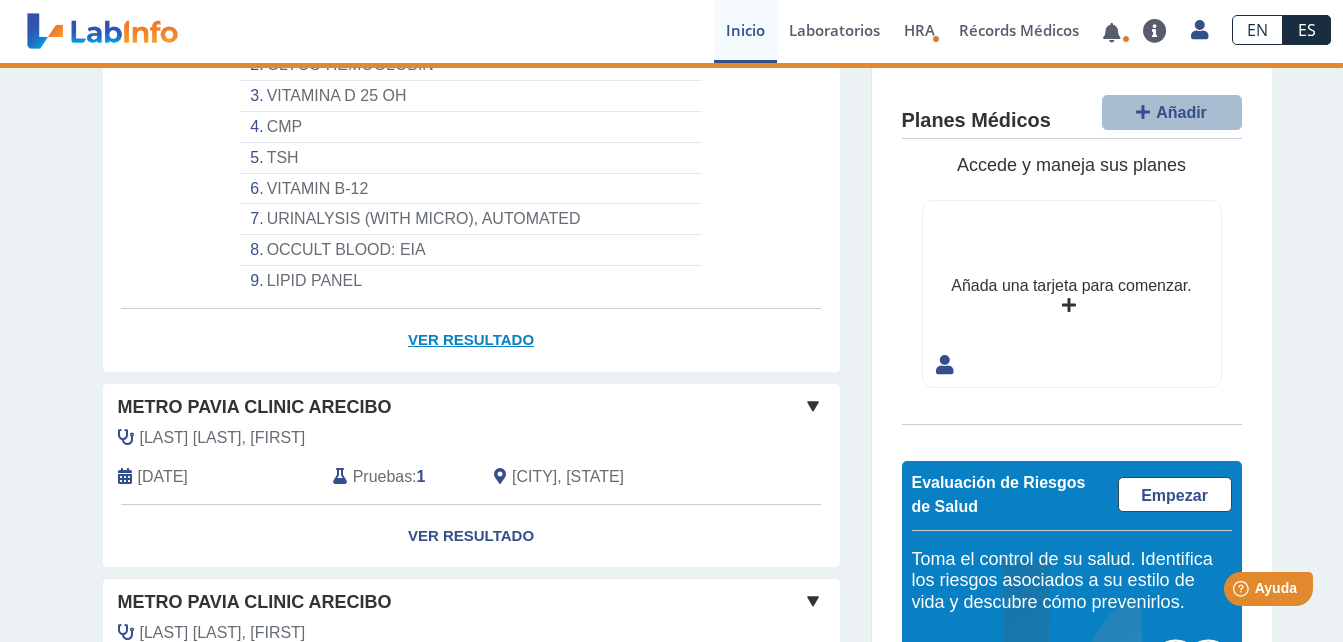 click on "Ver Resultado" 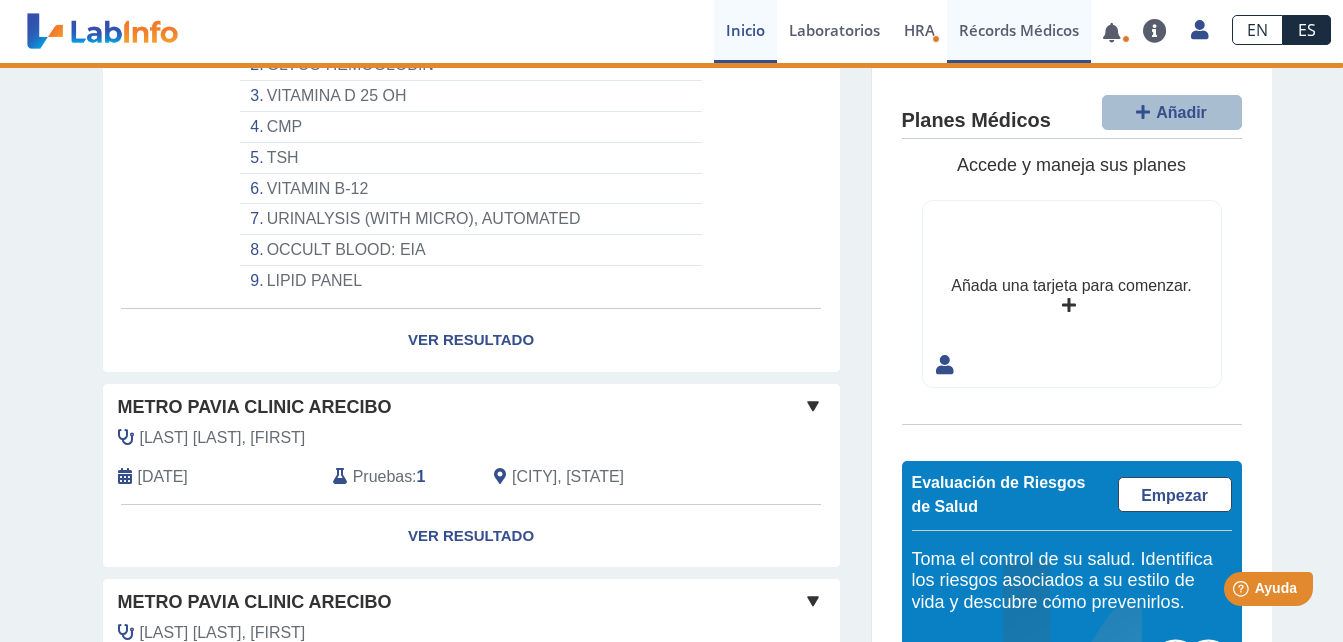 select on "**********" 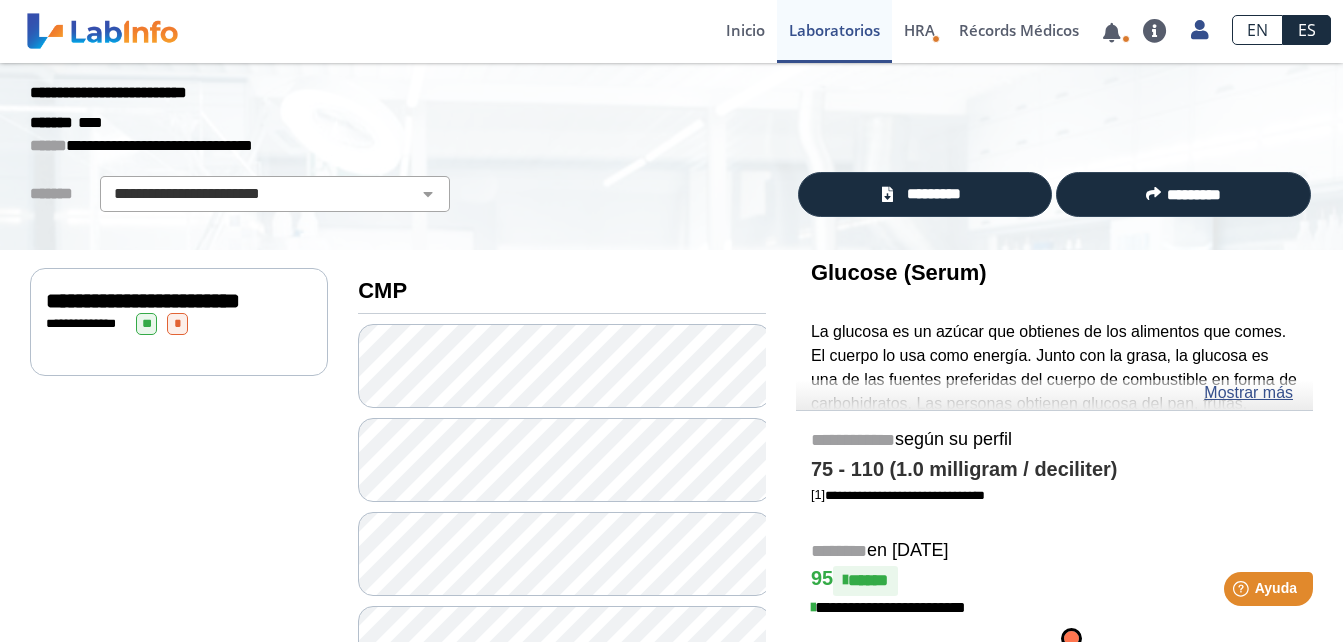 scroll, scrollTop: 0, scrollLeft: 0, axis: both 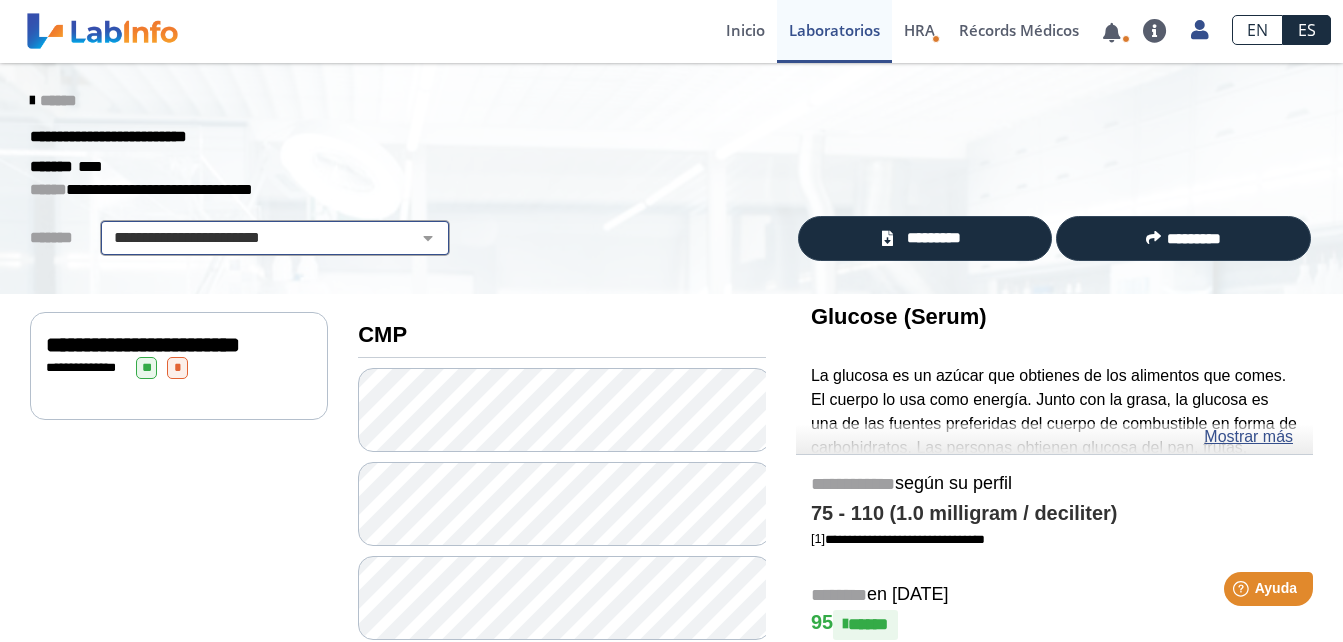 click on "[CREDIT CARD]" 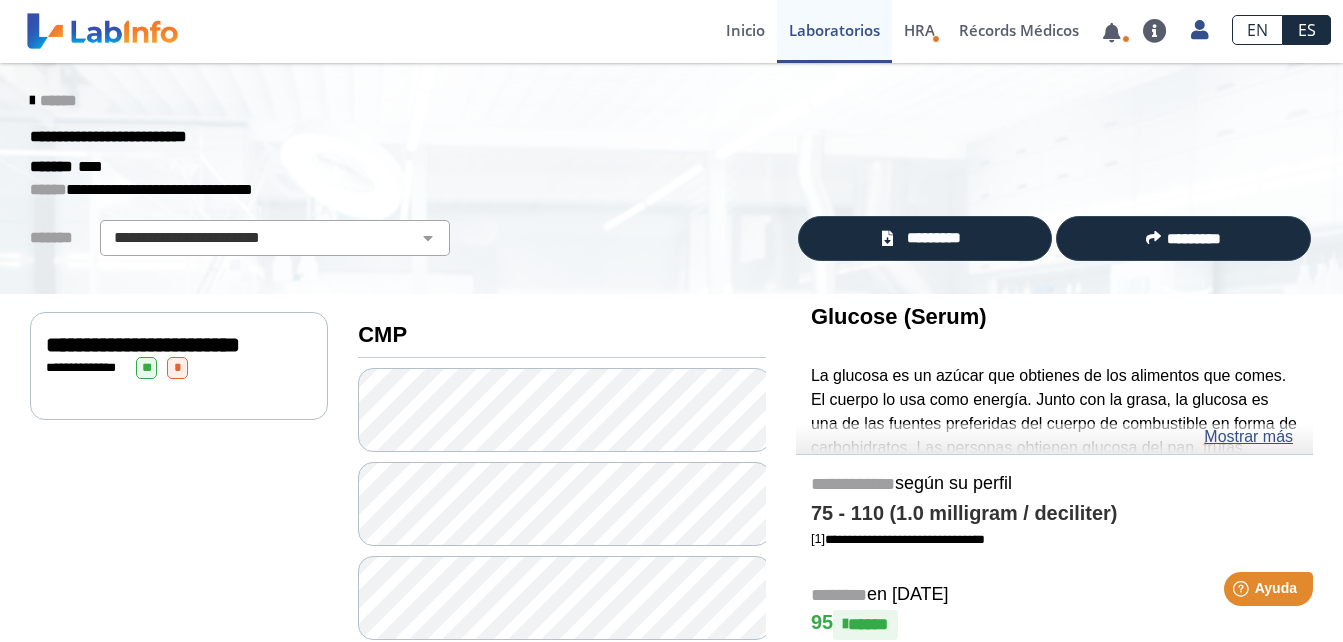 click on "[CREDIT CARD]" 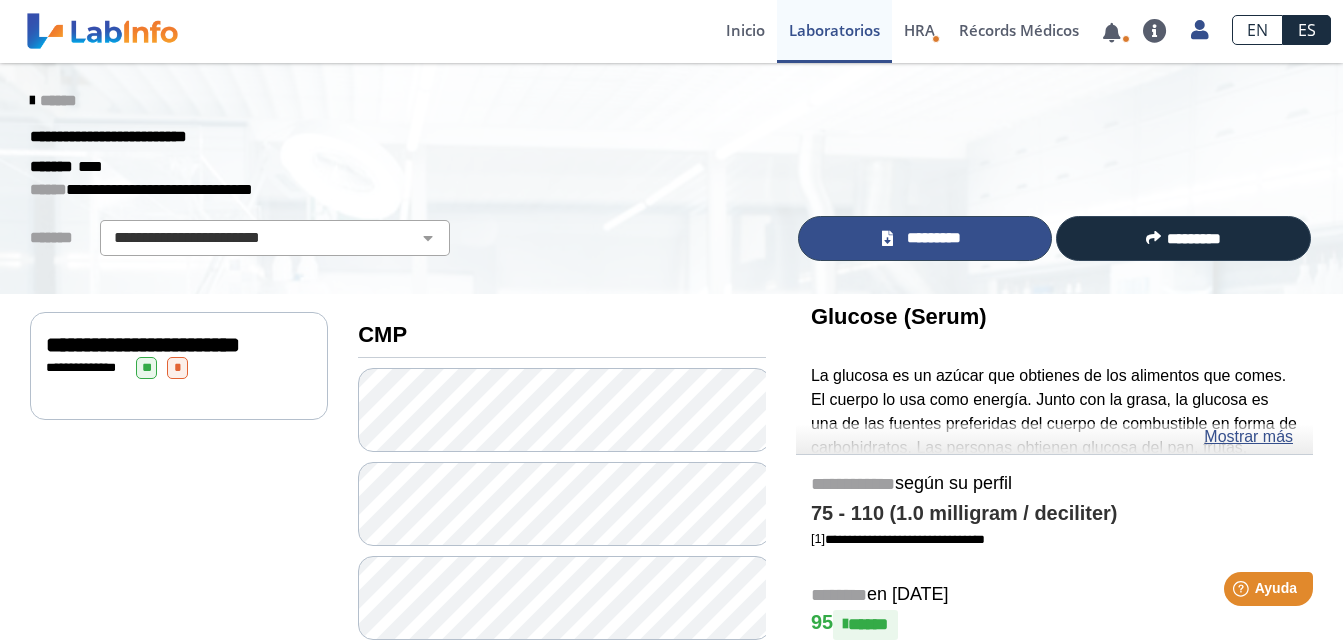 click on "*********" 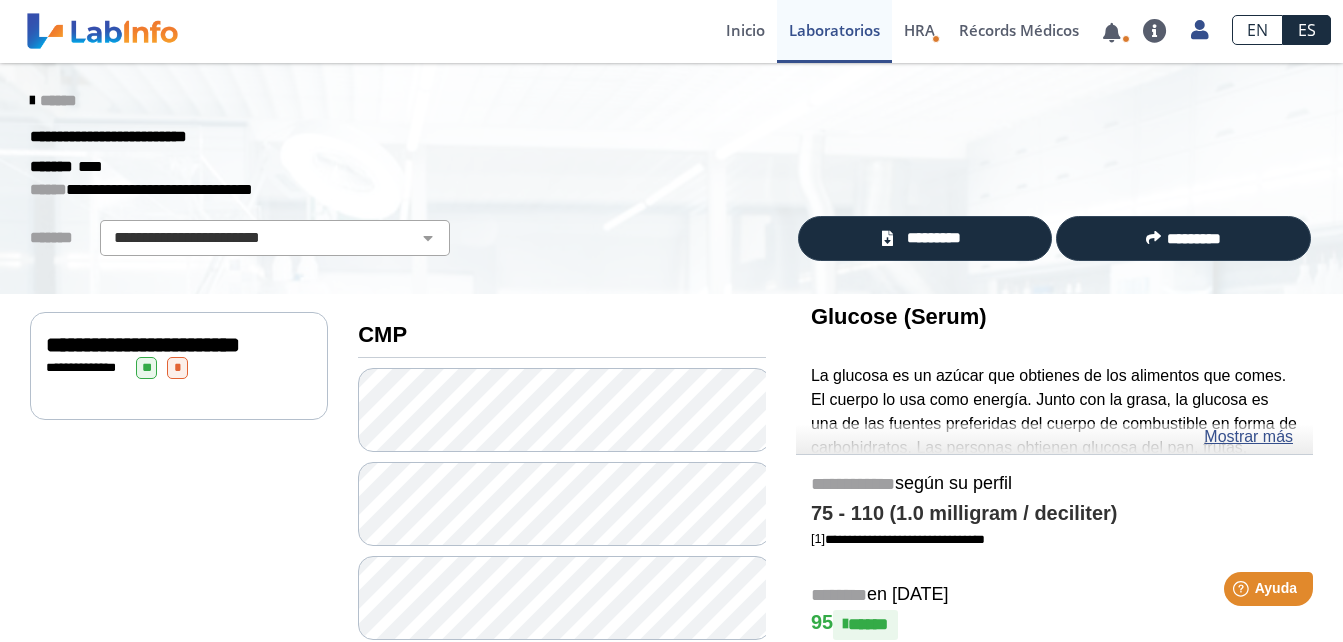 click on "[CREDIT CARD]" 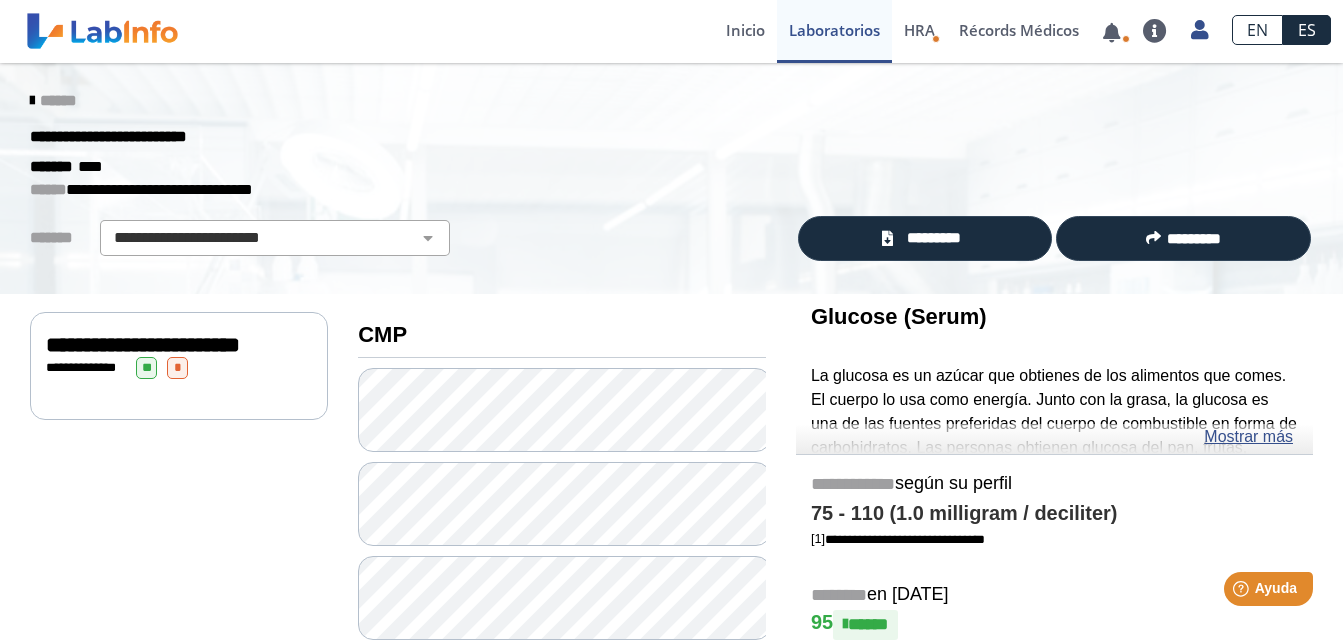 click 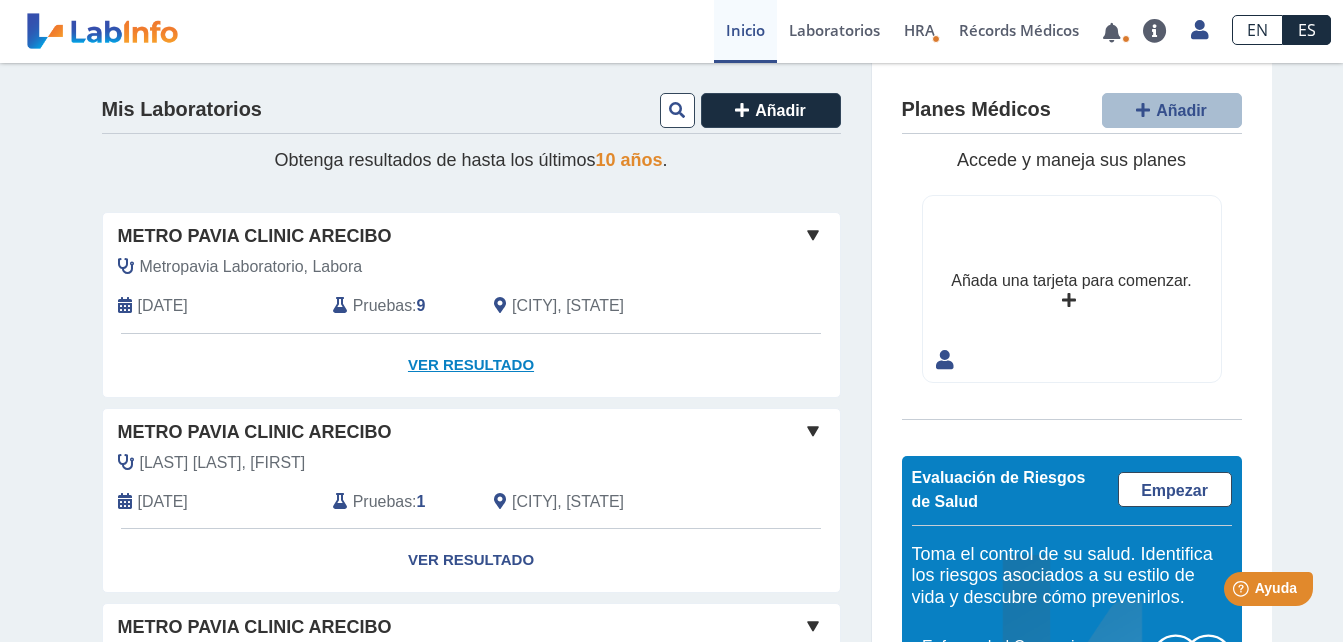 click on "Ver Resultado" 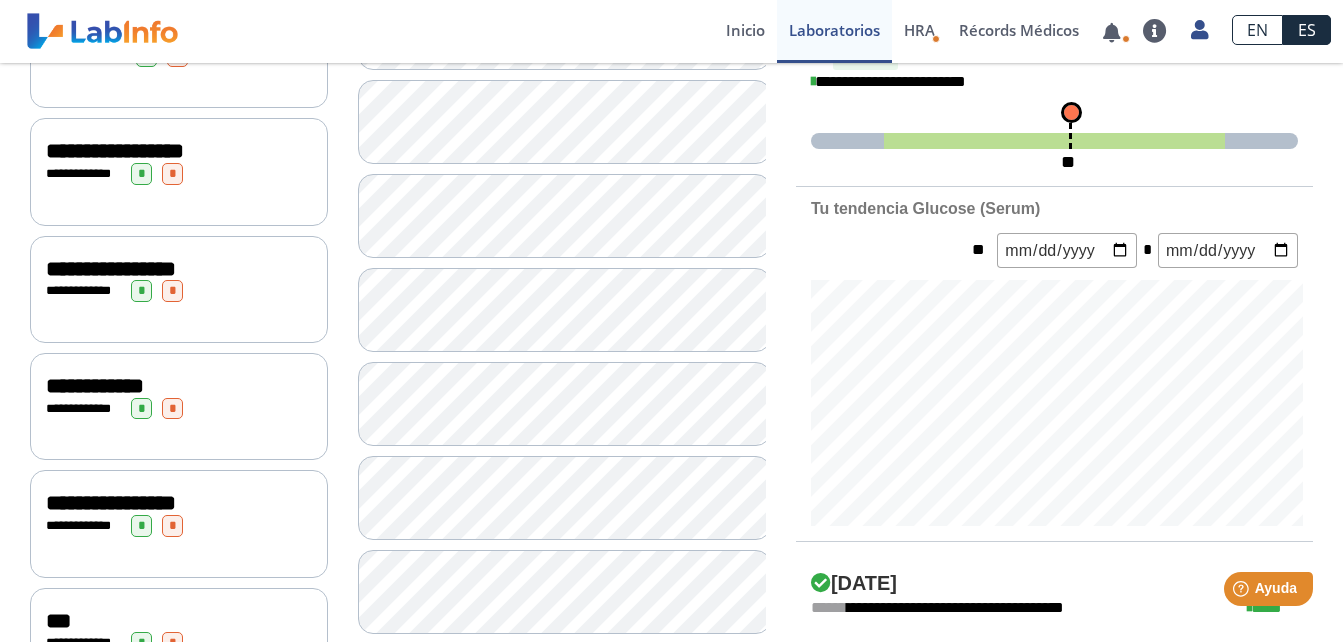 scroll, scrollTop: 577, scrollLeft: 0, axis: vertical 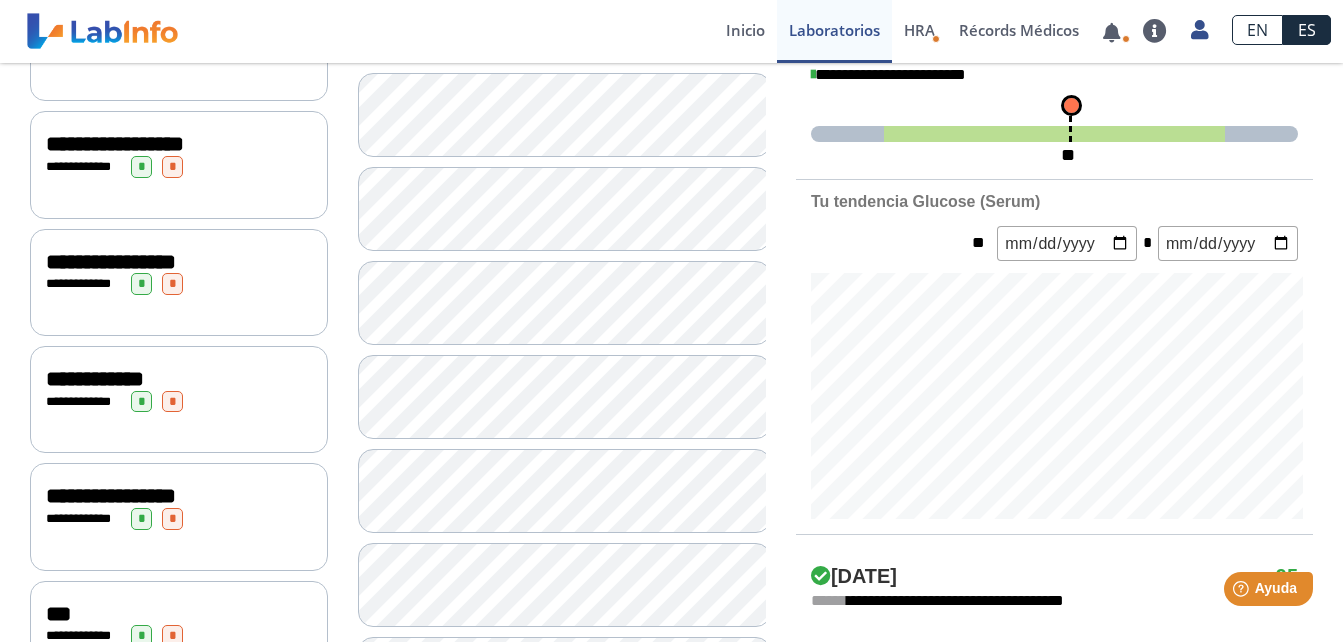 click on "**********" 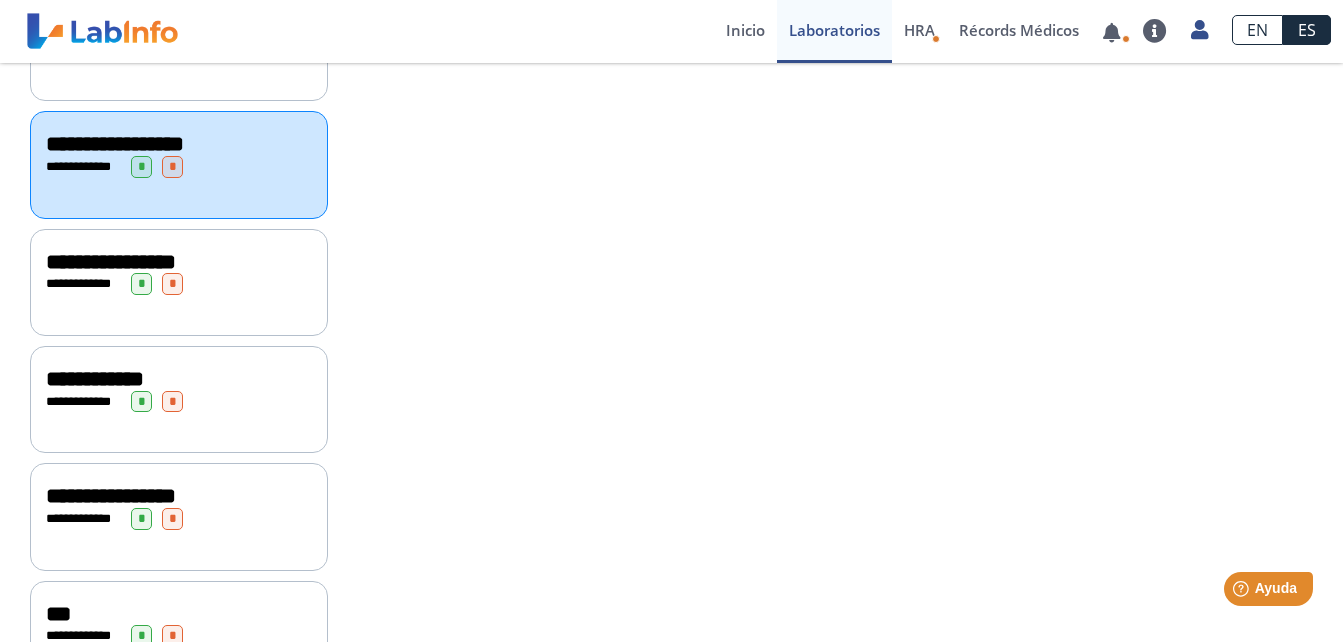 click on "**********" 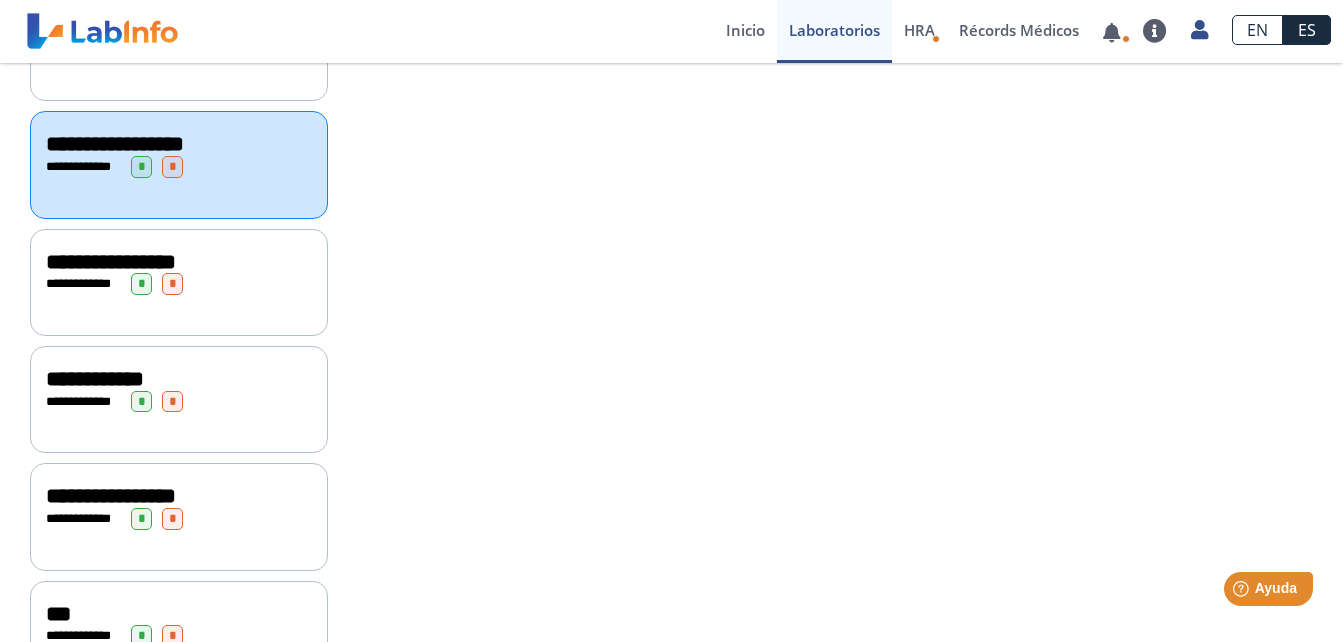 click on "**********" 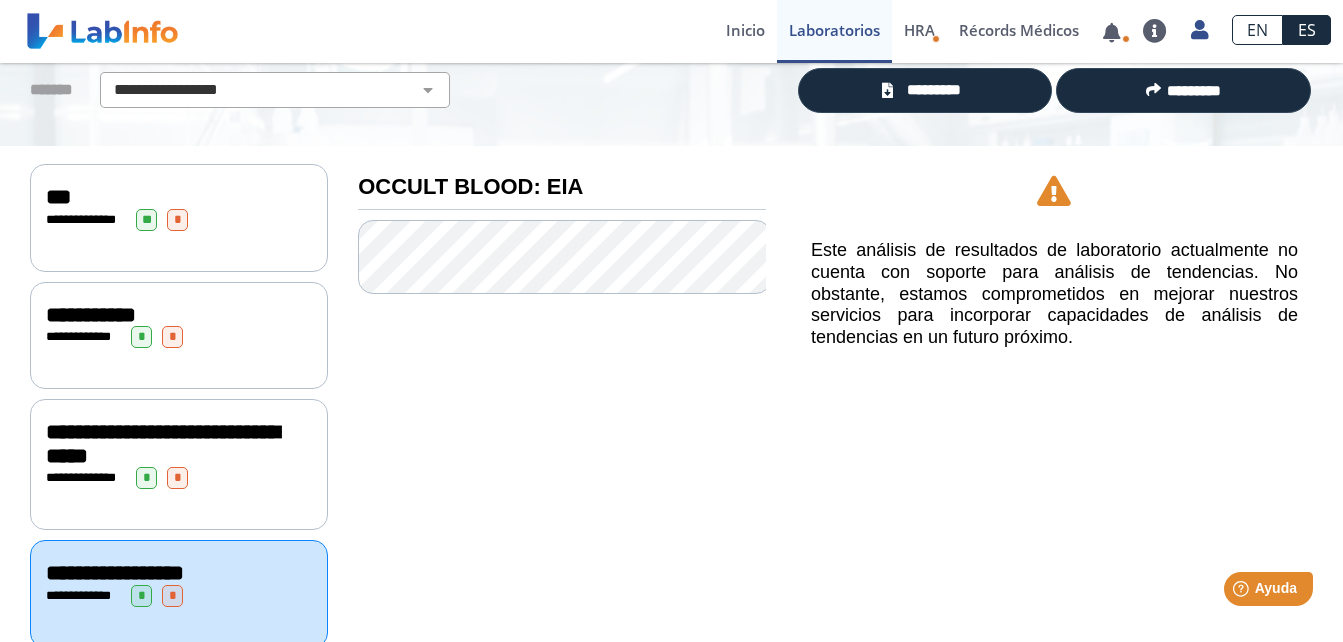 scroll, scrollTop: 130, scrollLeft: 0, axis: vertical 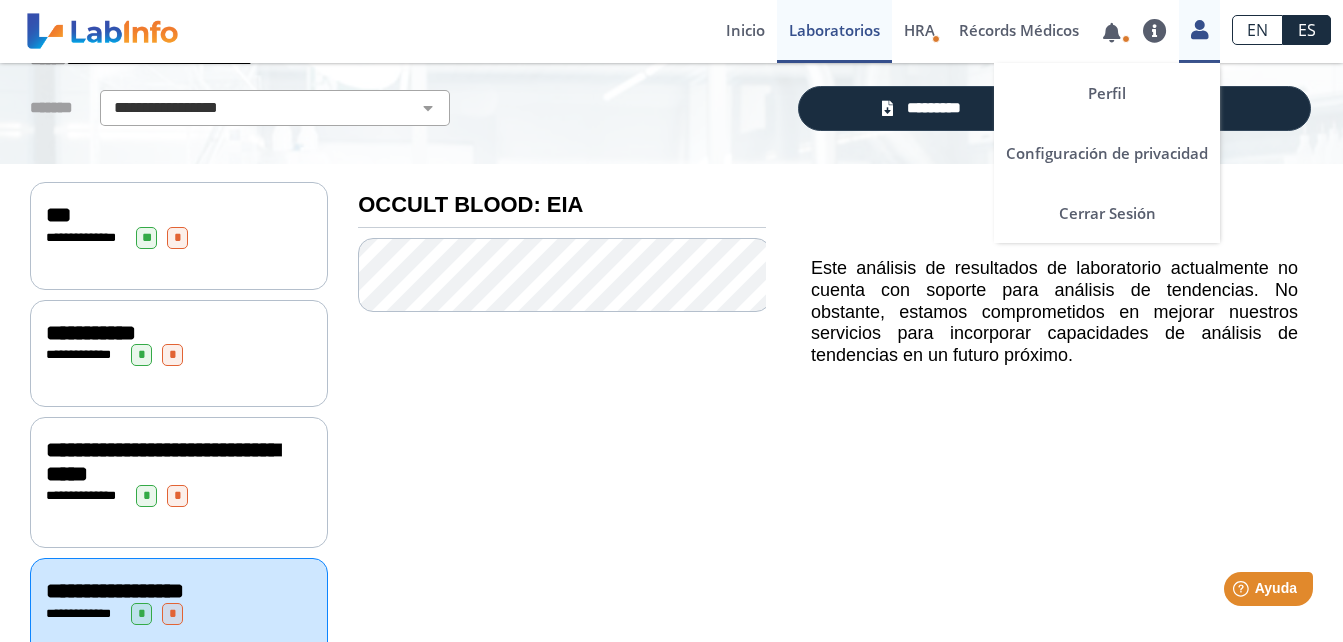 click at bounding box center [1199, 29] 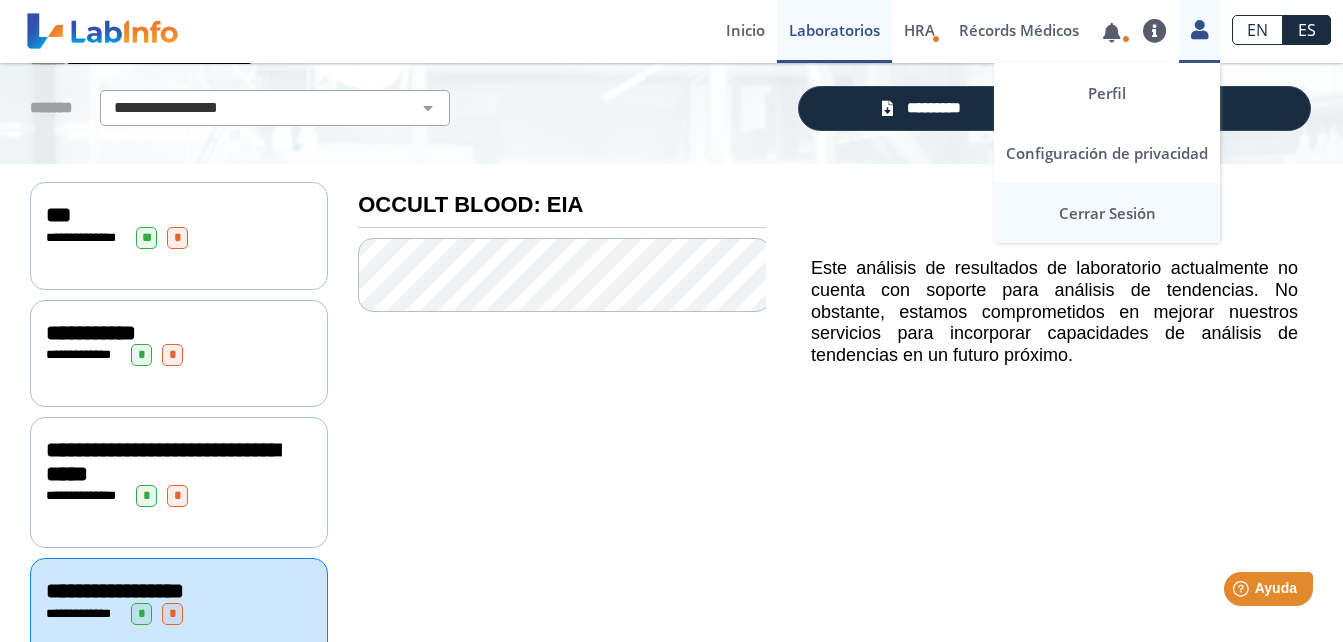 click on "Cerrar Sesión" at bounding box center (1107, 213) 